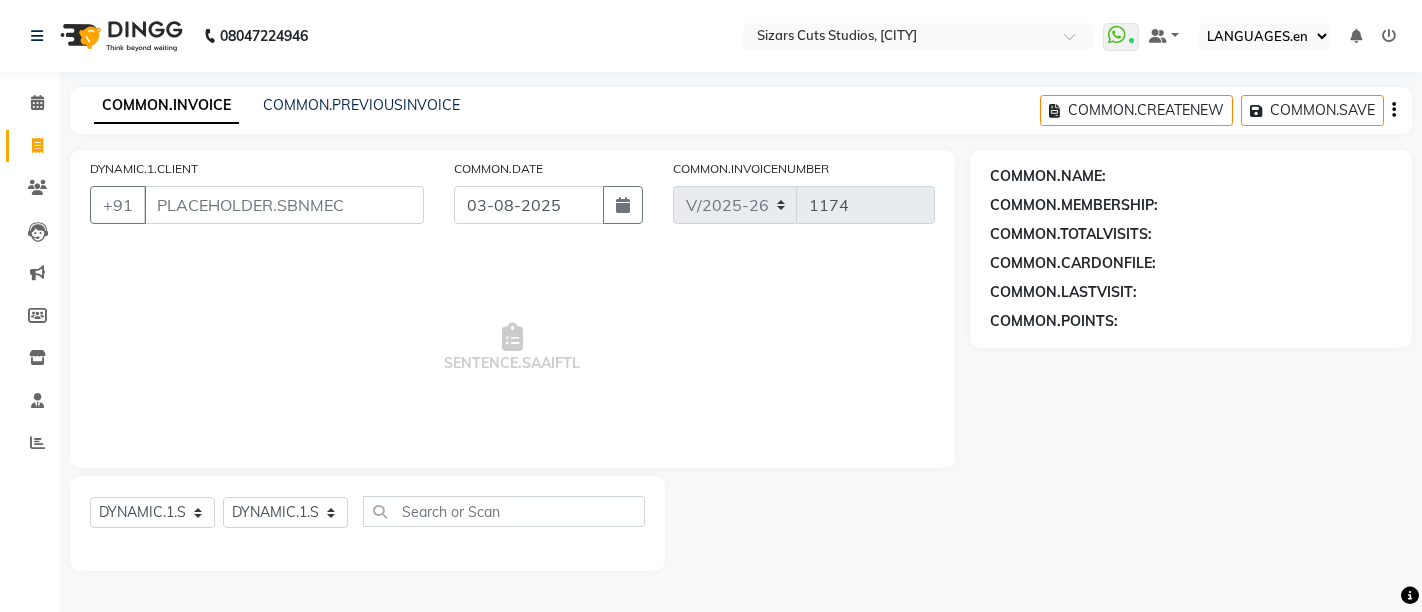 select on "5579" 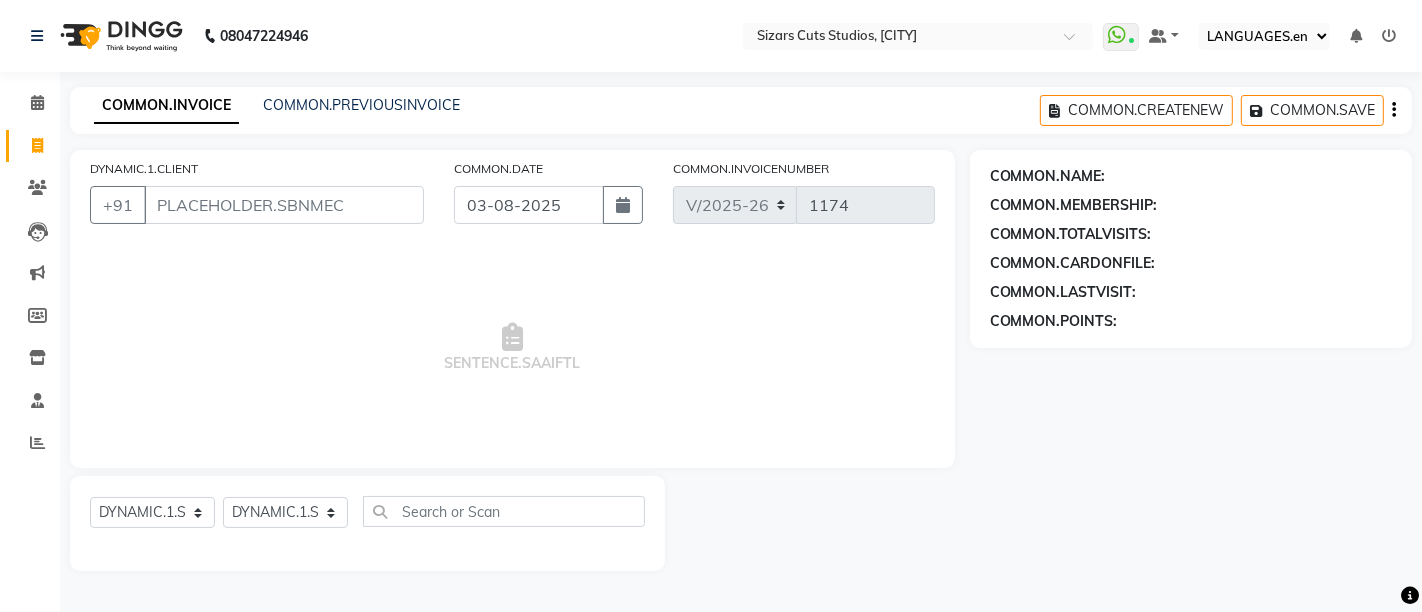 scroll, scrollTop: 0, scrollLeft: 0, axis: both 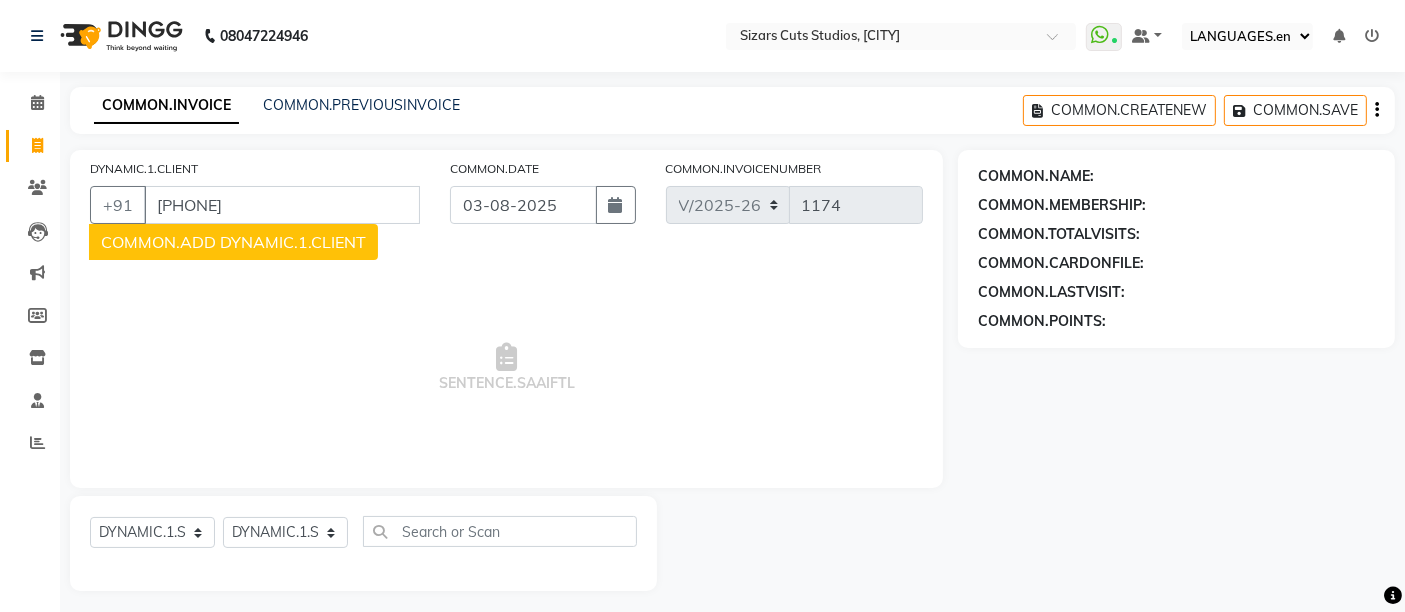 type on "[PHONE]" 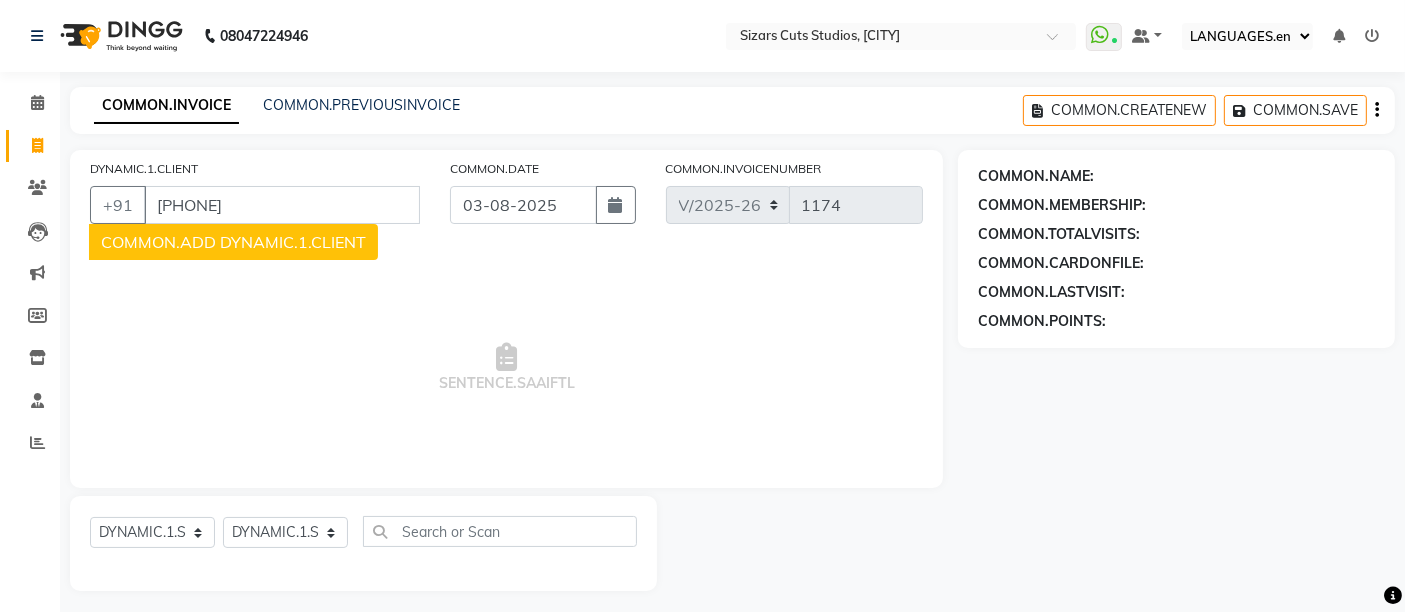 click on "COMMON.ADD DYNAMIC.1.CLIENT" 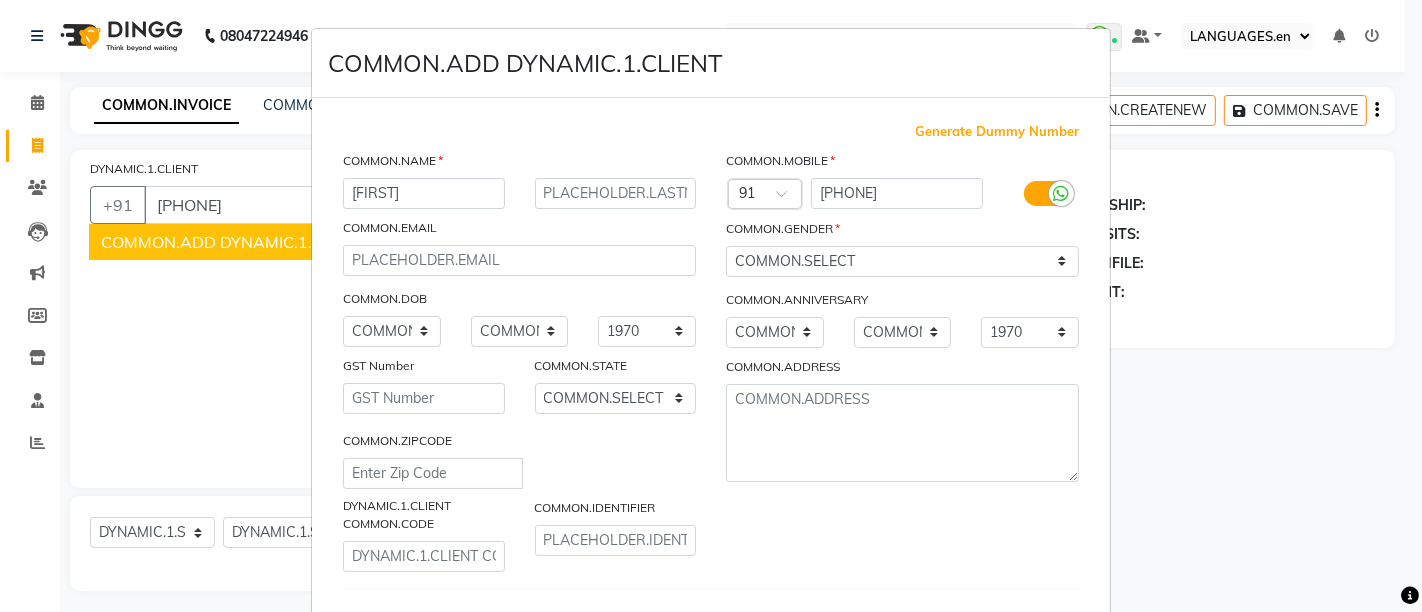 type on "[FIRST]" 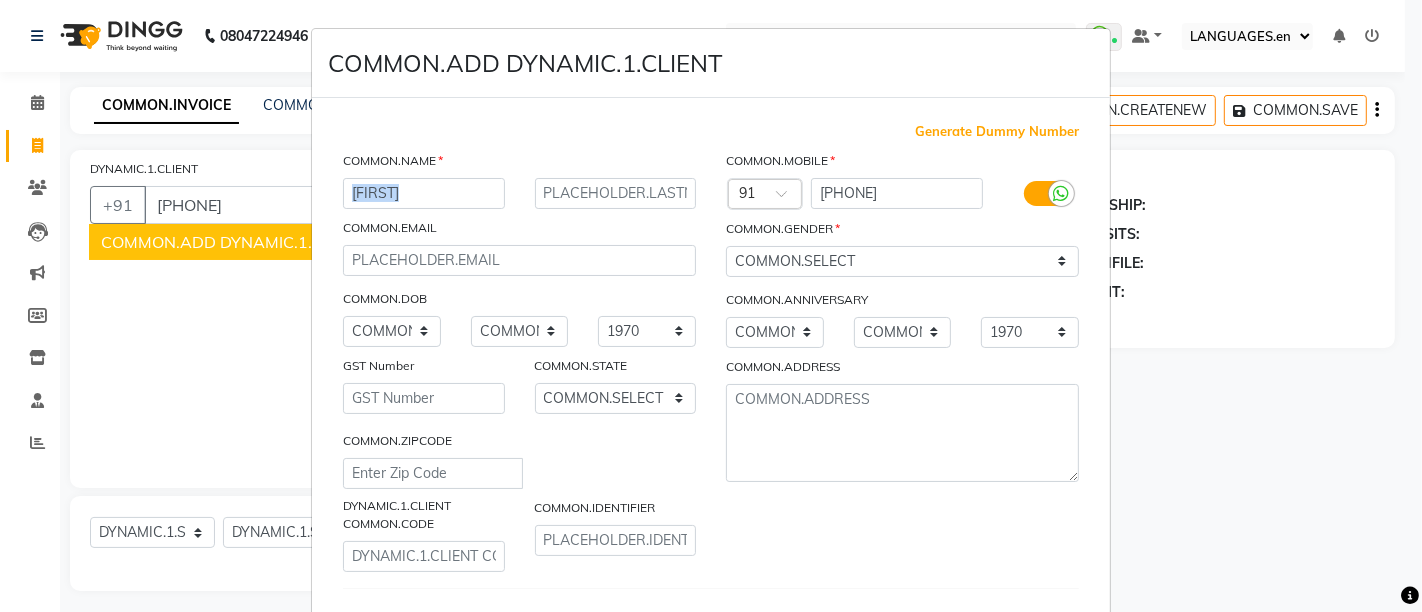 drag, startPoint x: 551, startPoint y: 172, endPoint x: 523, endPoint y: 198, distance: 38.209946 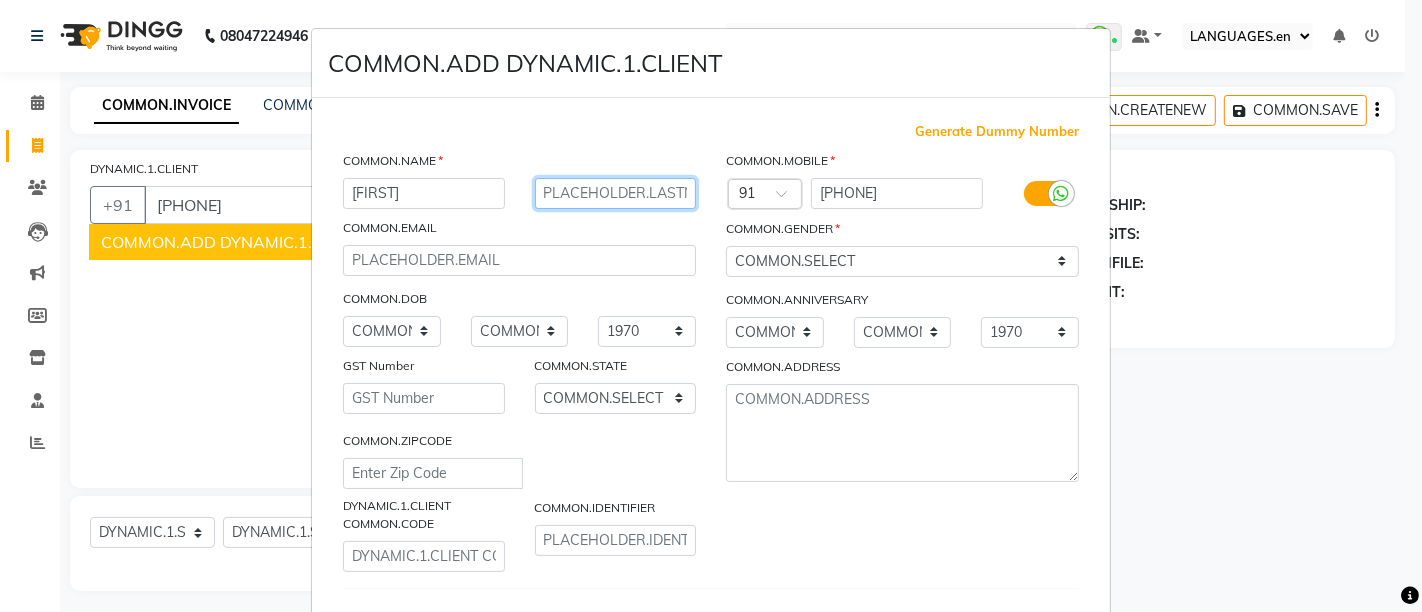 click at bounding box center (616, 193) 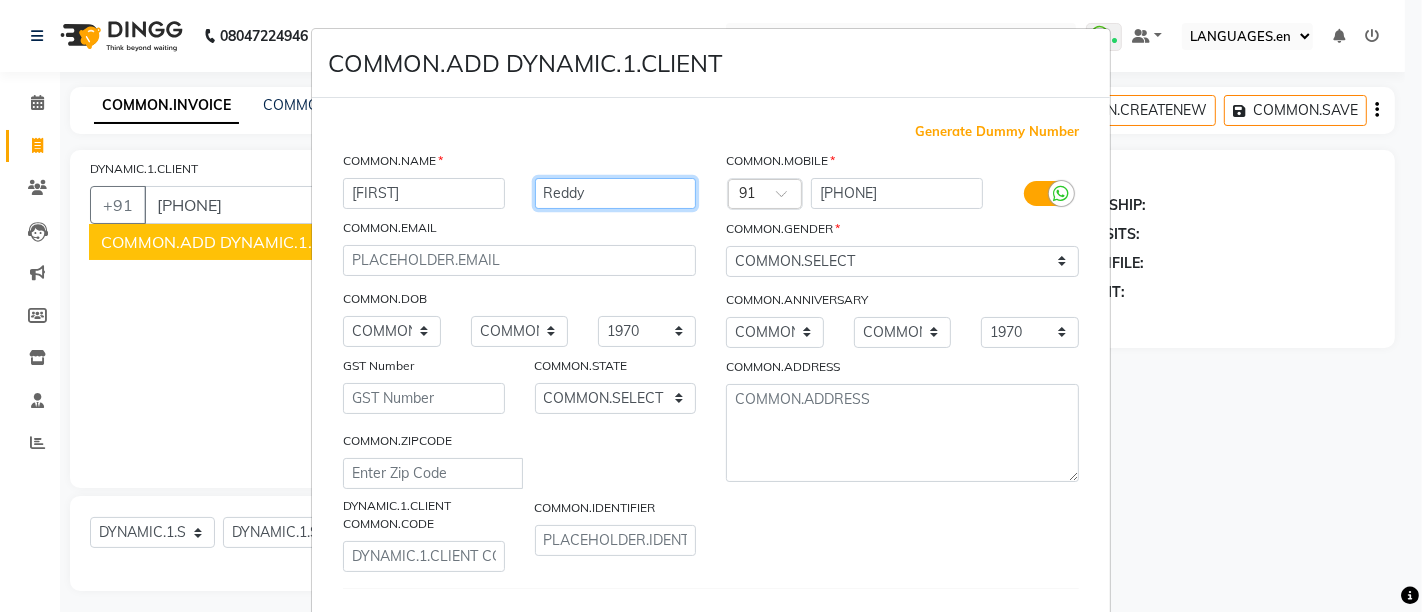 type on "Reddy" 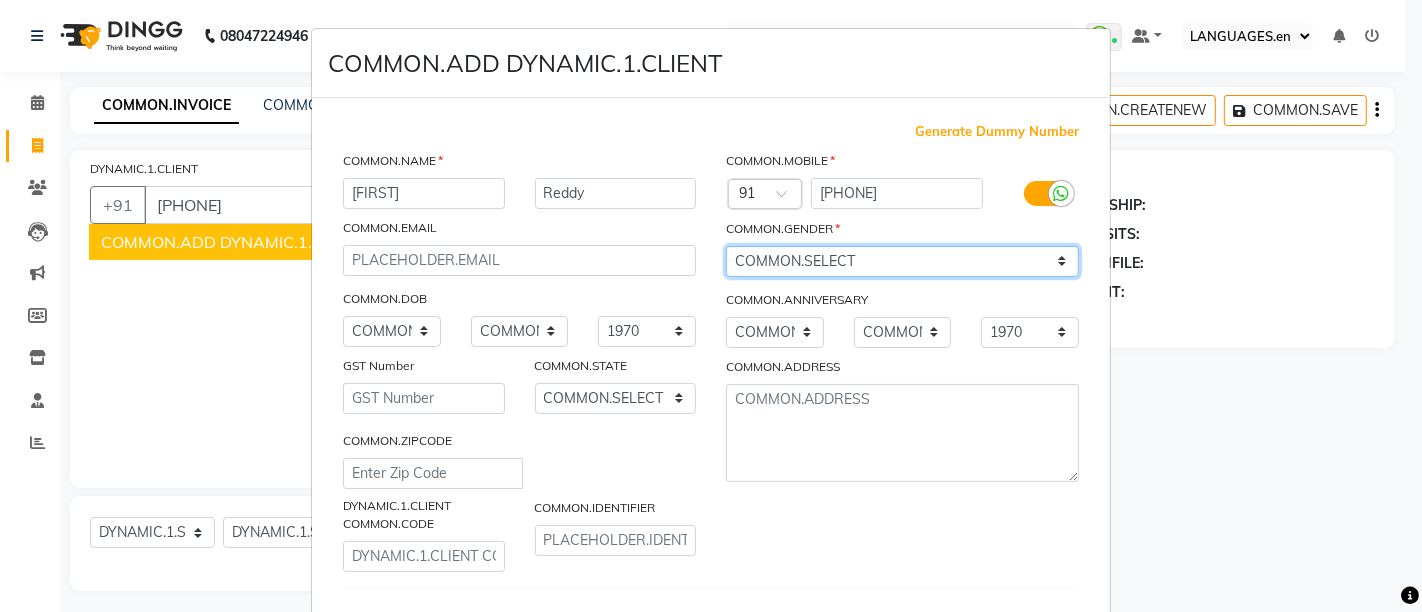 click on "COMMON.SELECT COMMON.MALE COMMON.FEMALE COMMON.OTHER COMMON.PNTS" at bounding box center (902, 261) 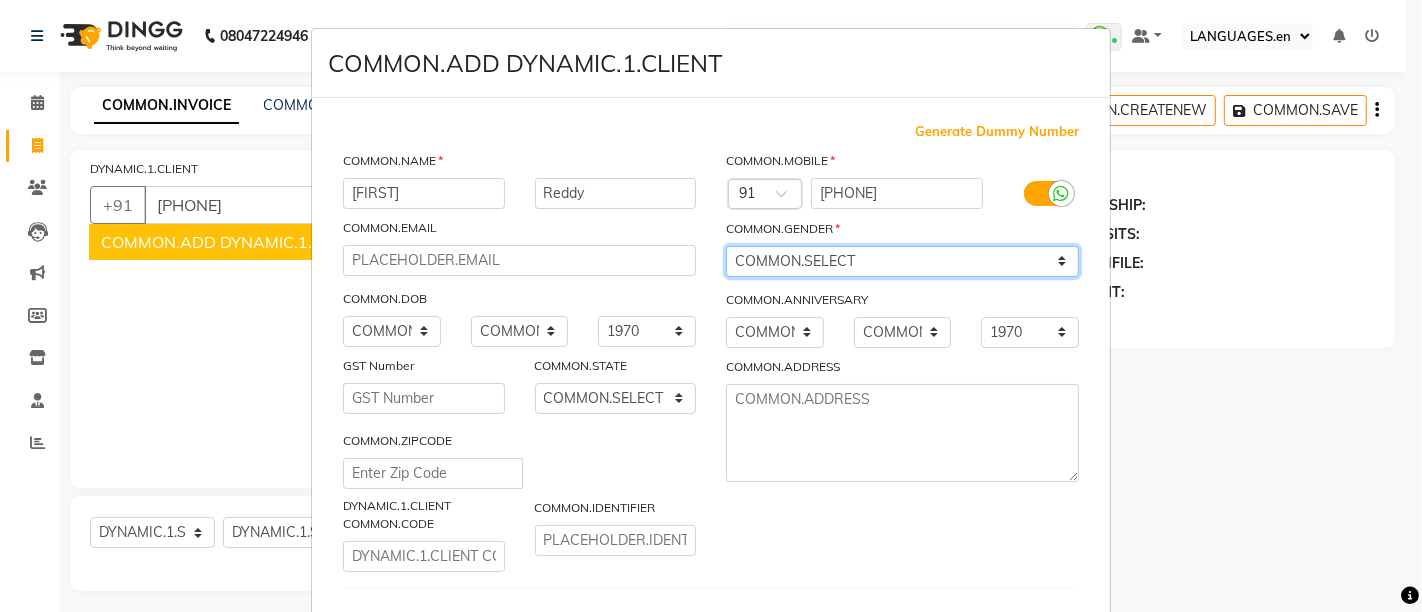 select on "male" 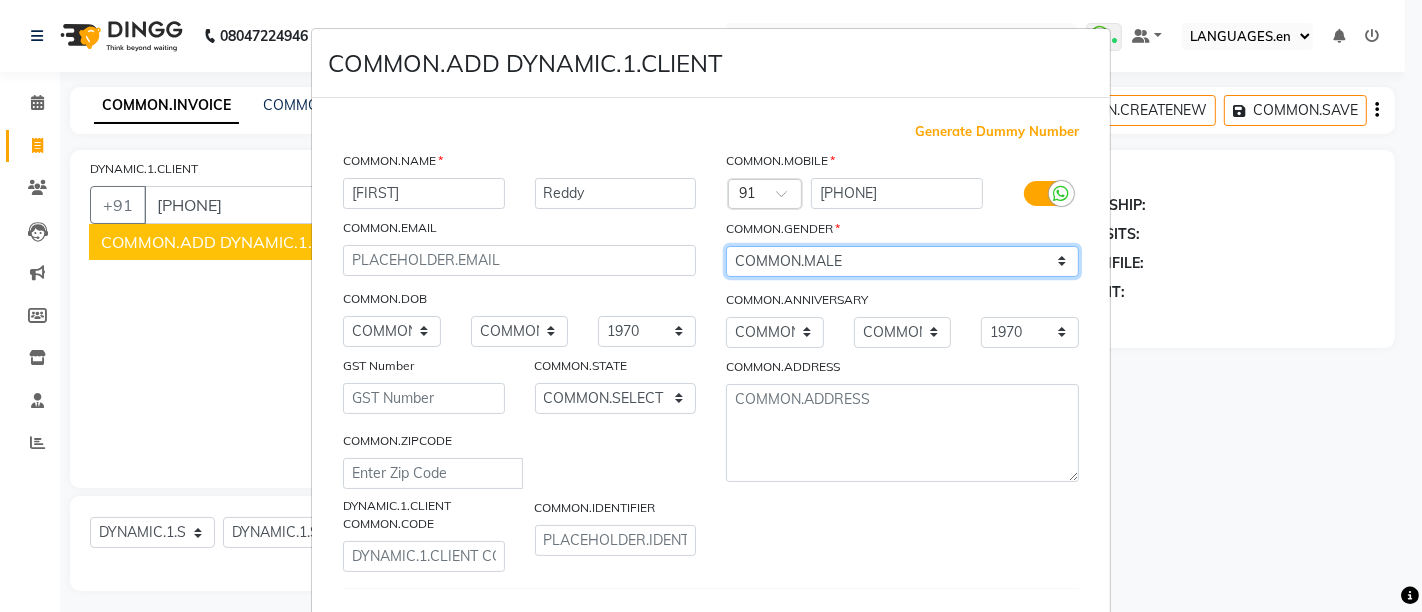 click on "COMMON.SELECT COMMON.MALE COMMON.FEMALE COMMON.OTHER COMMON.PNTS" at bounding box center (902, 261) 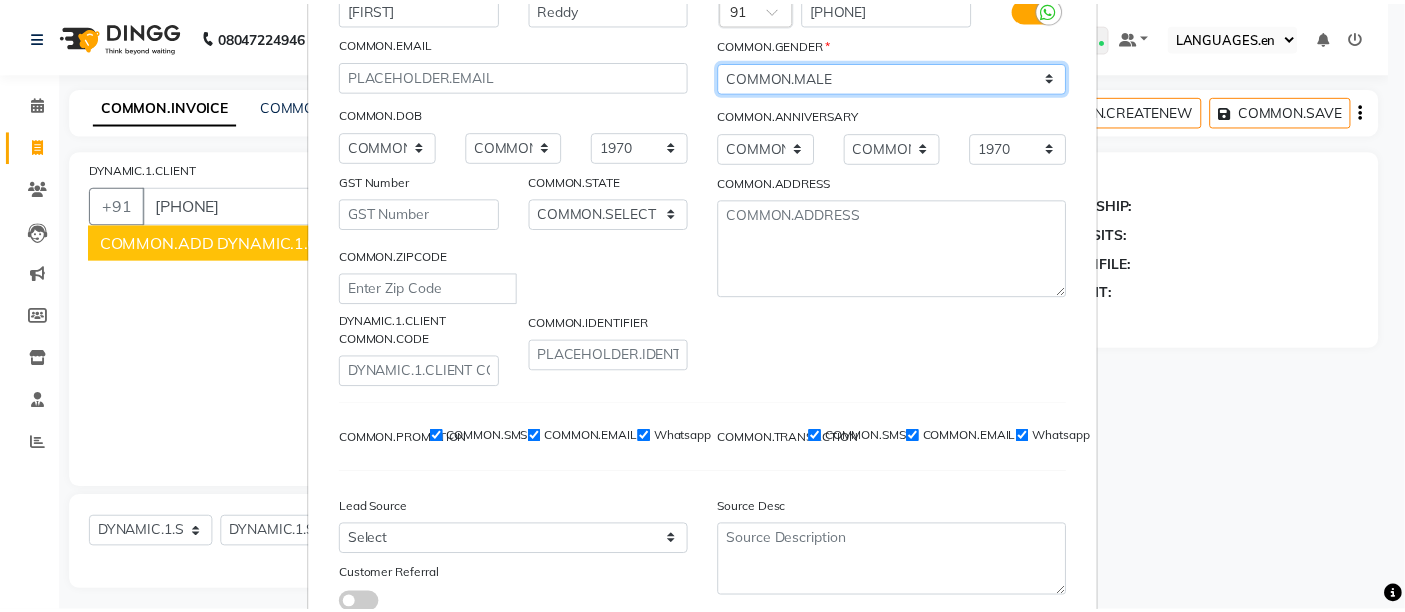 scroll, scrollTop: 325, scrollLeft: 0, axis: vertical 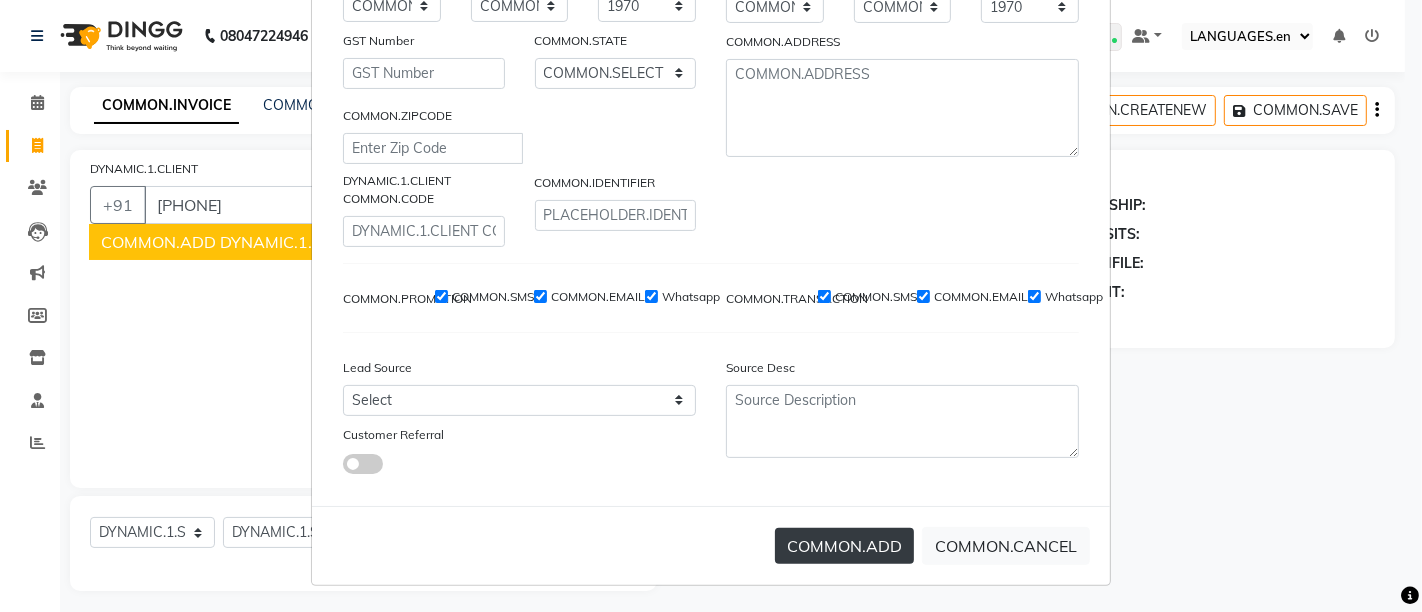 click on "COMMON.ADD" at bounding box center [844, 546] 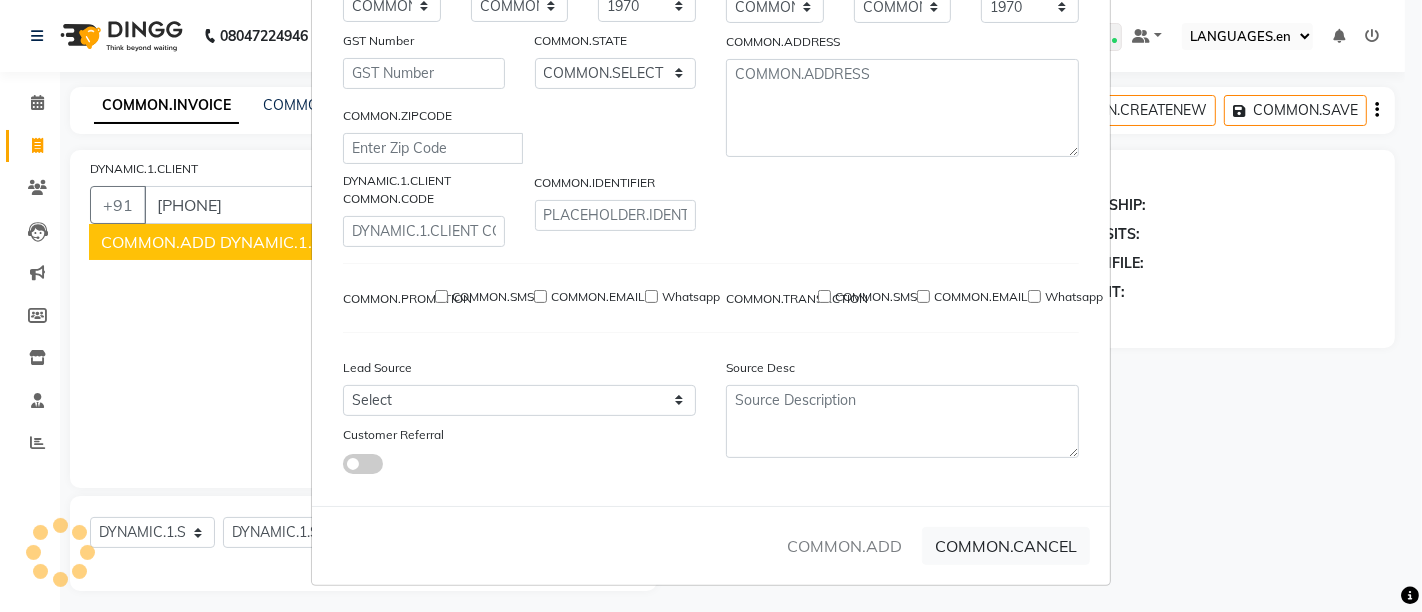 type on "63******58" 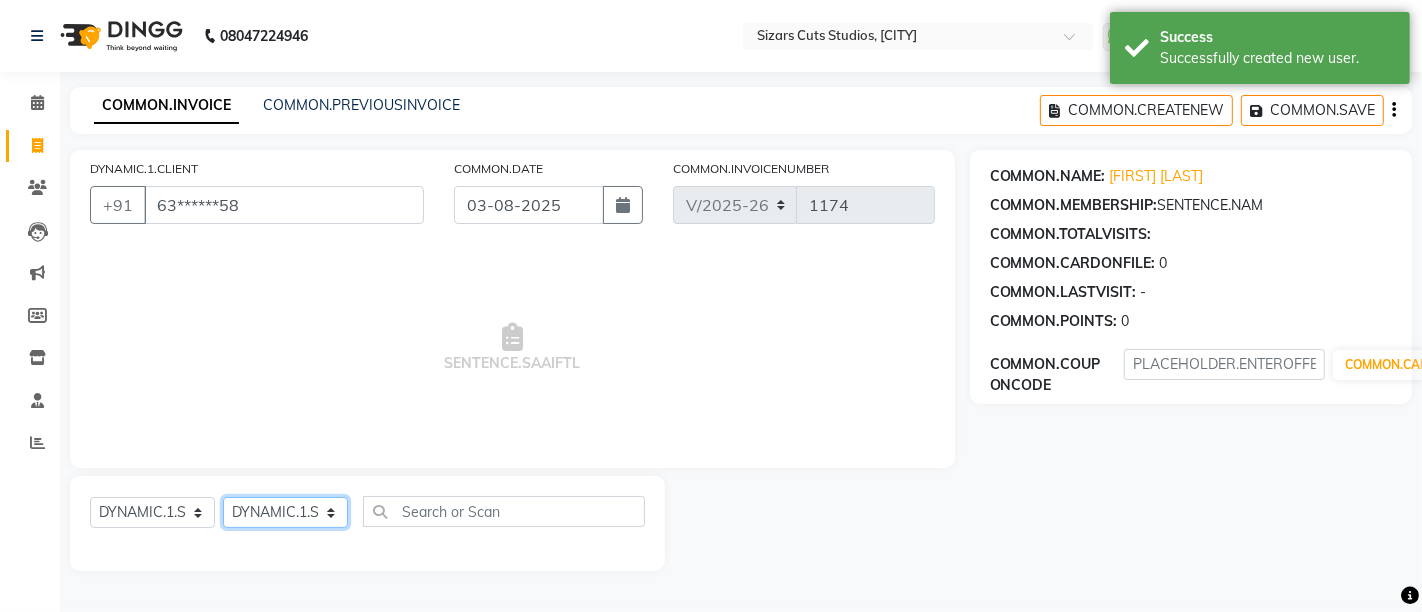click on "DYNAMIC.1.SELECTSTYLIST Admin [LAST]  [FIRST] [LAST] [FIRST] [LAST]" 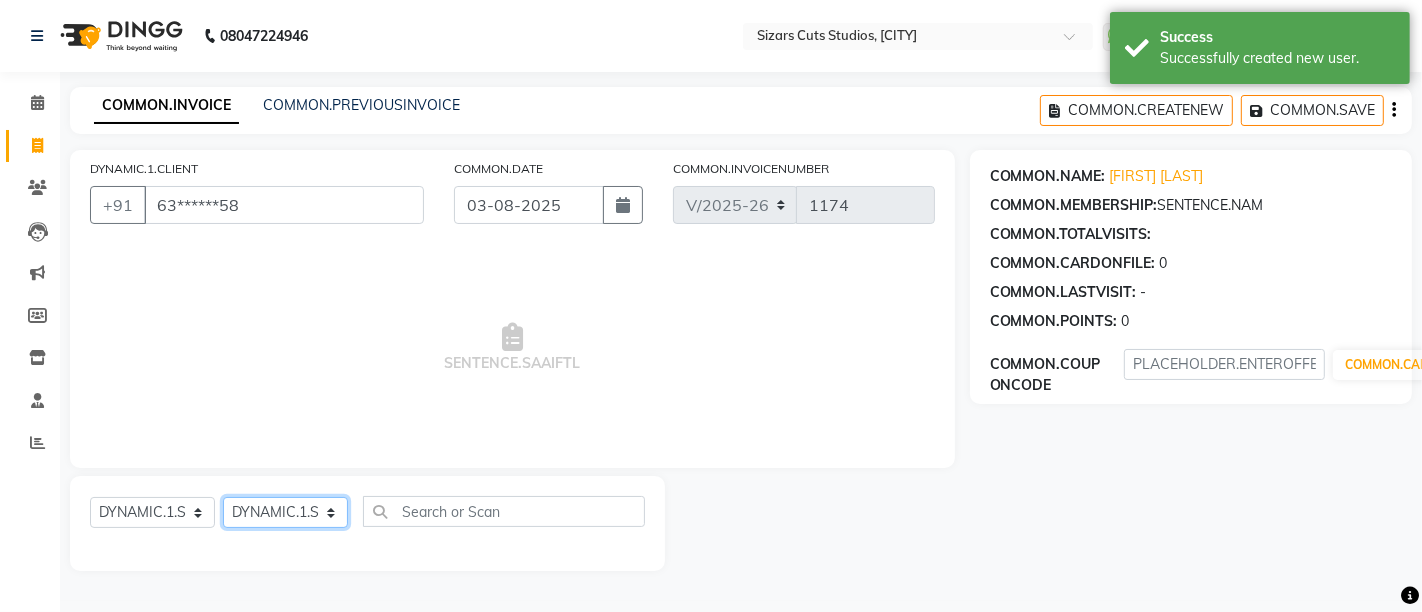 select on "37989" 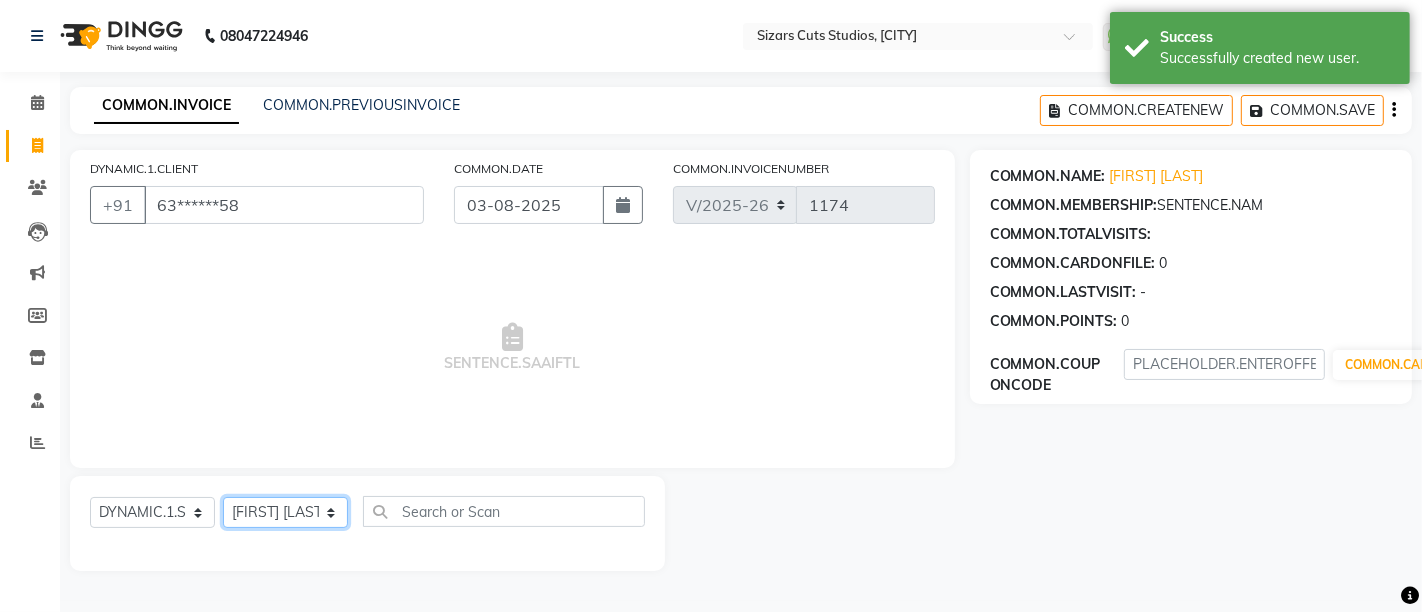 click on "DYNAMIC.1.SELECTSTYLIST Admin [LAST]  [FIRST] [LAST] [FIRST] [LAST]" 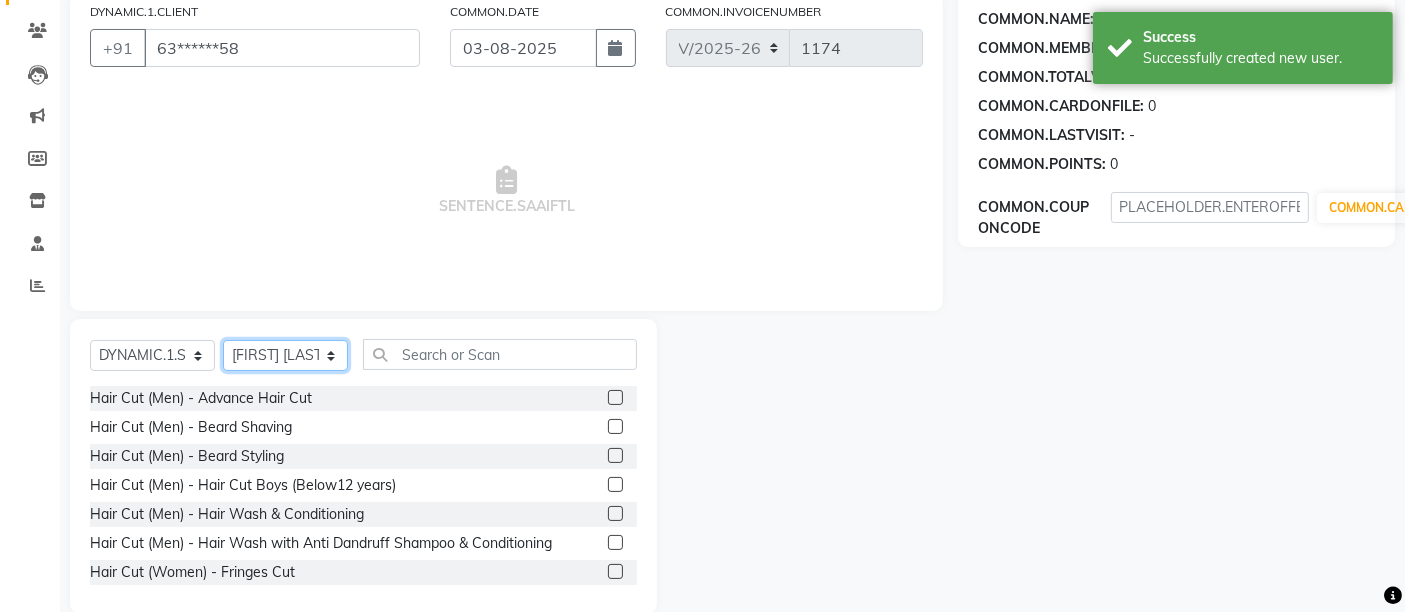 scroll, scrollTop: 188, scrollLeft: 0, axis: vertical 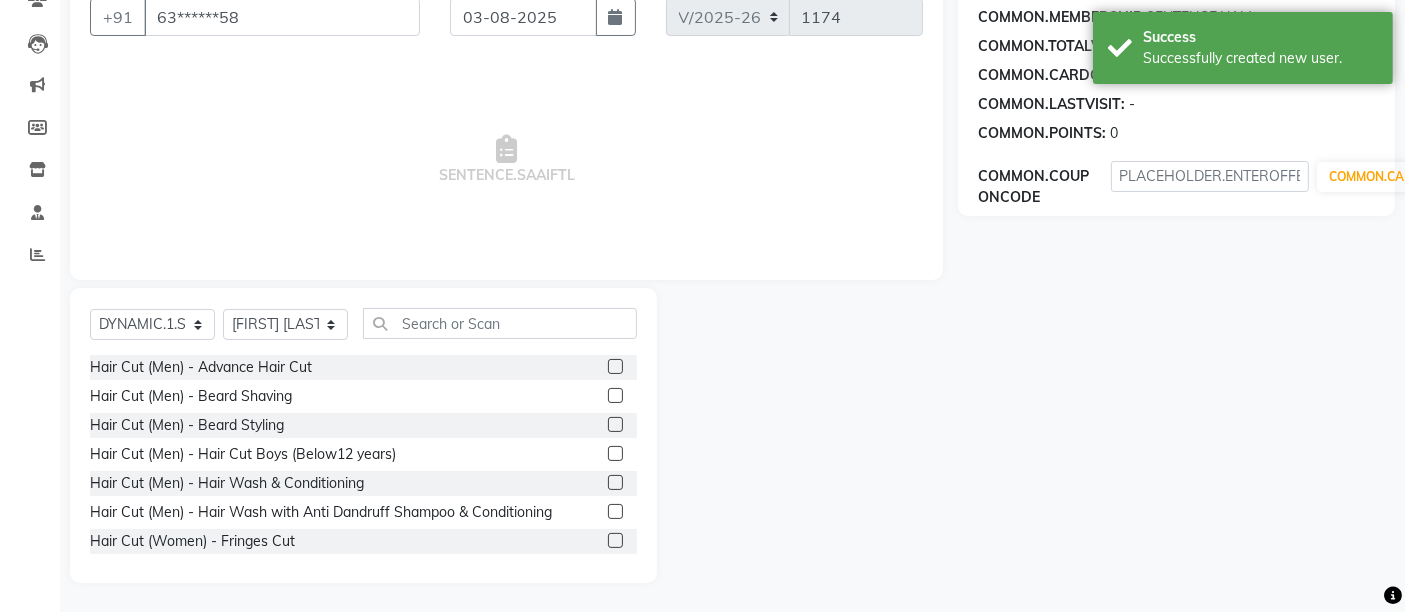 drag, startPoint x: 600, startPoint y: 364, endPoint x: 602, endPoint y: 401, distance: 37.054016 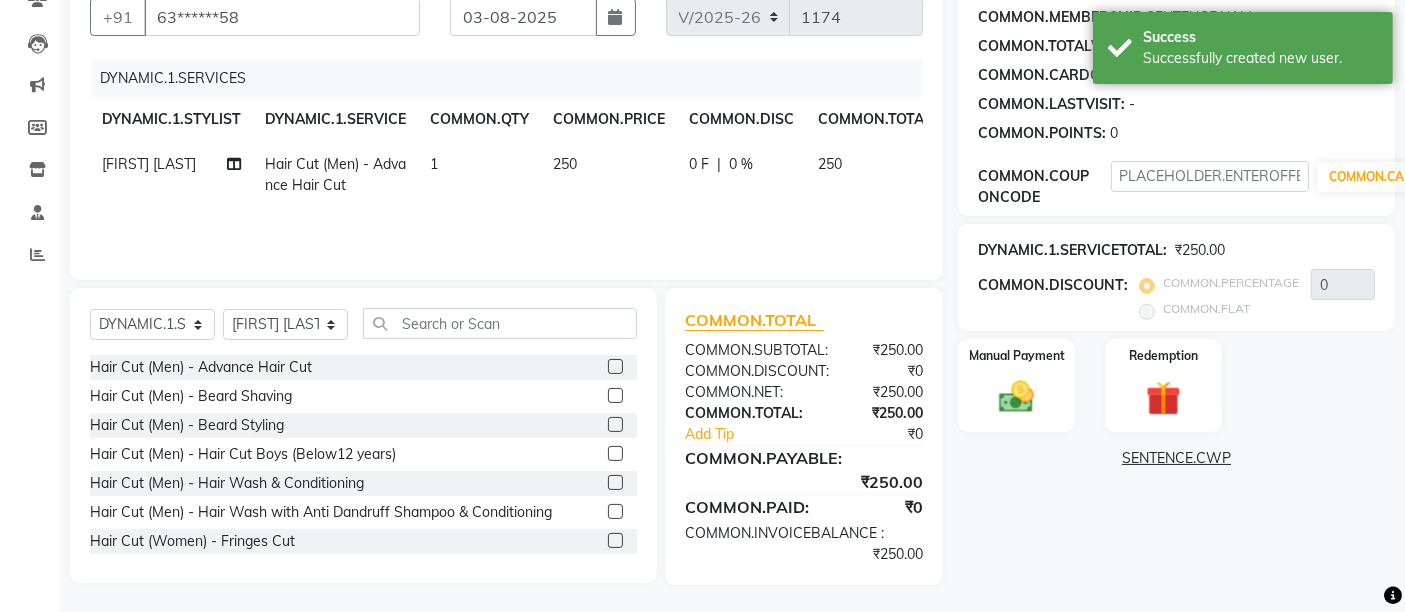 checkbox on "false" 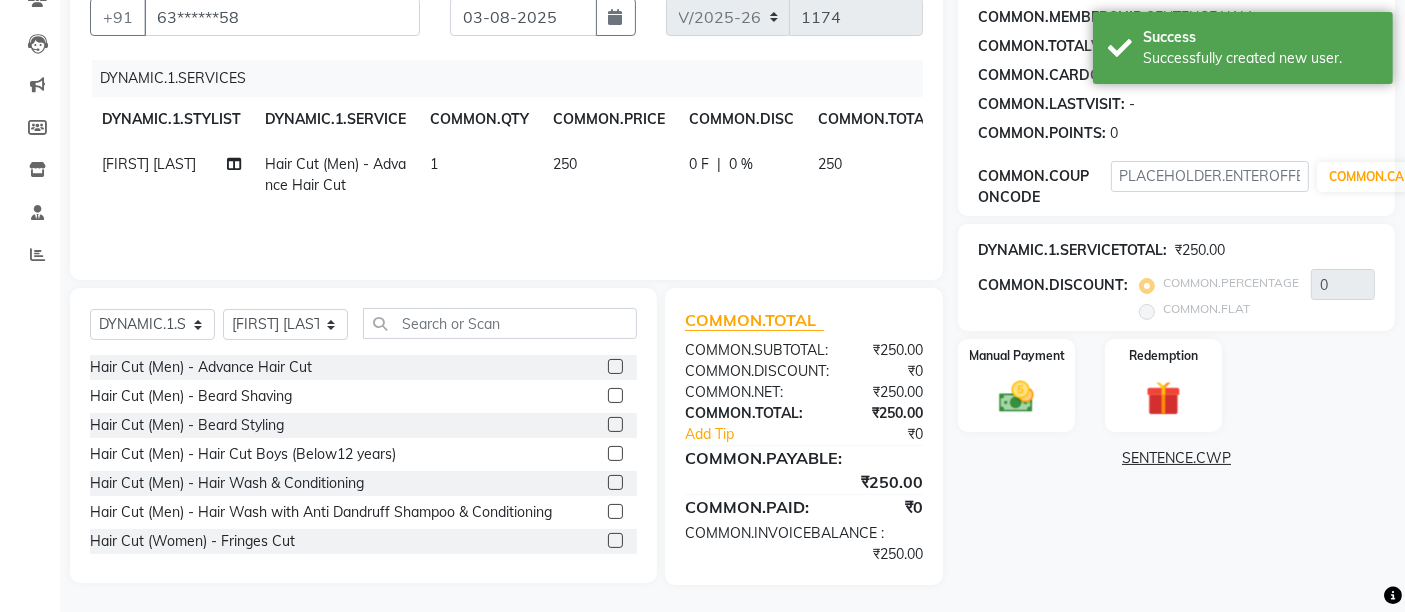 click 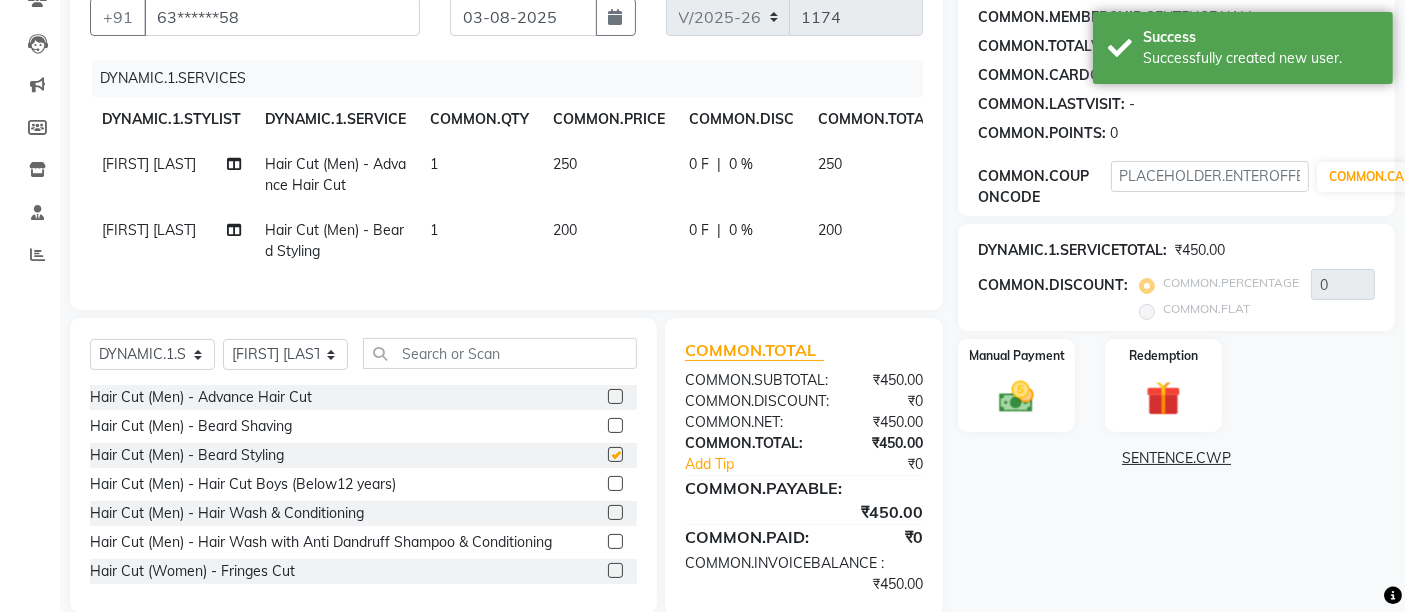 checkbox on "false" 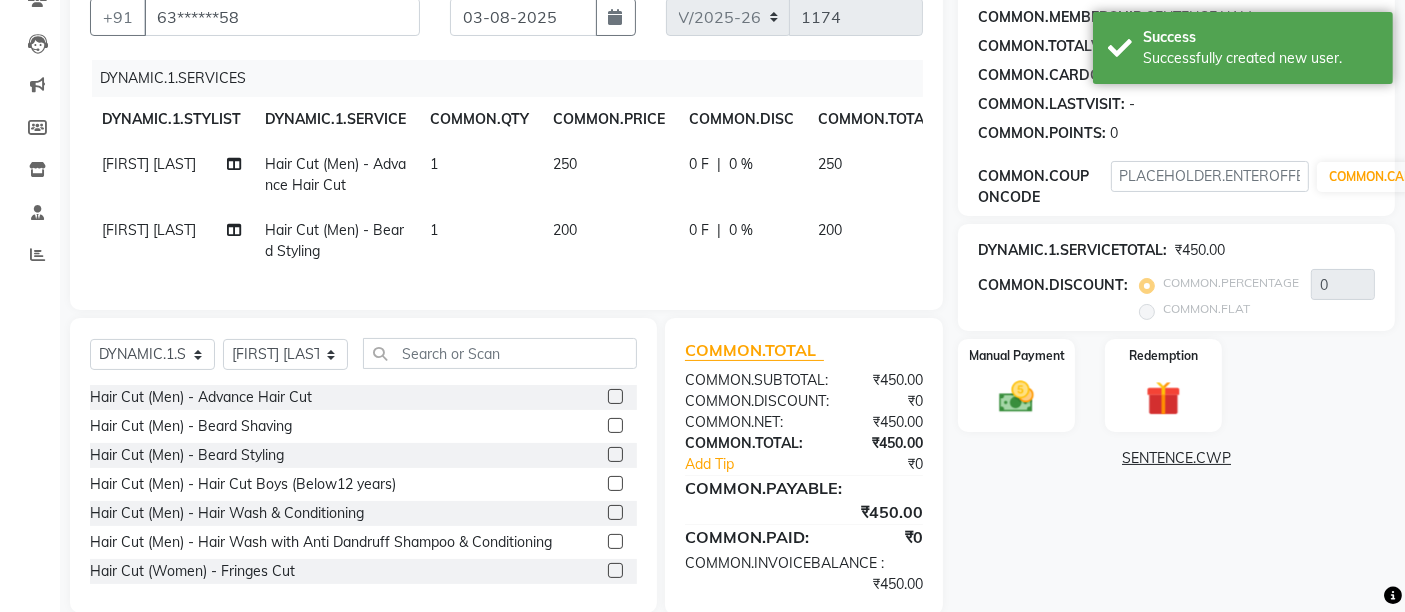 click on "250" 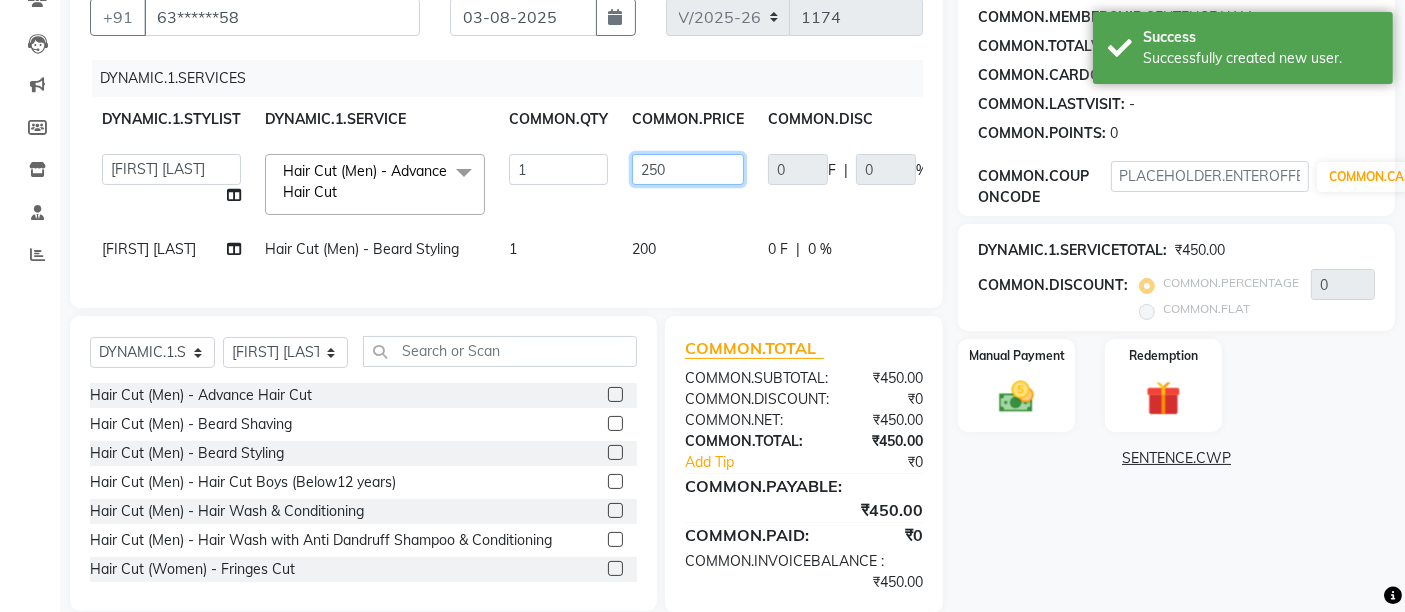 click on "250" 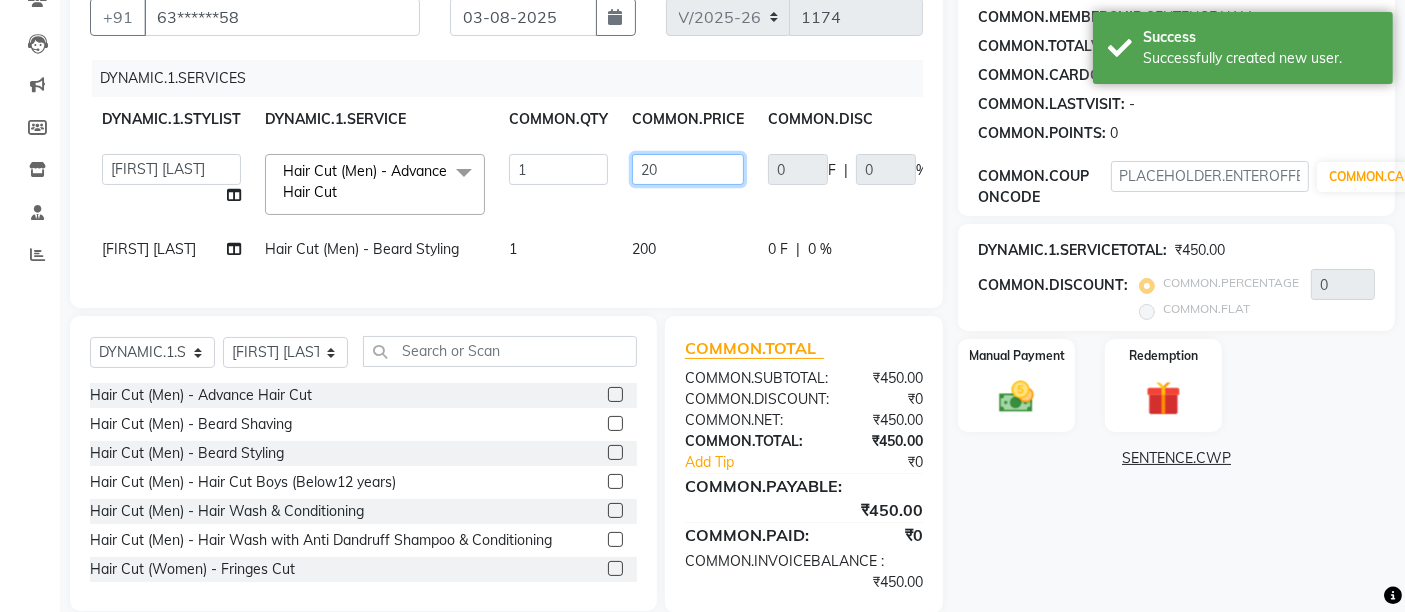 type on "200" 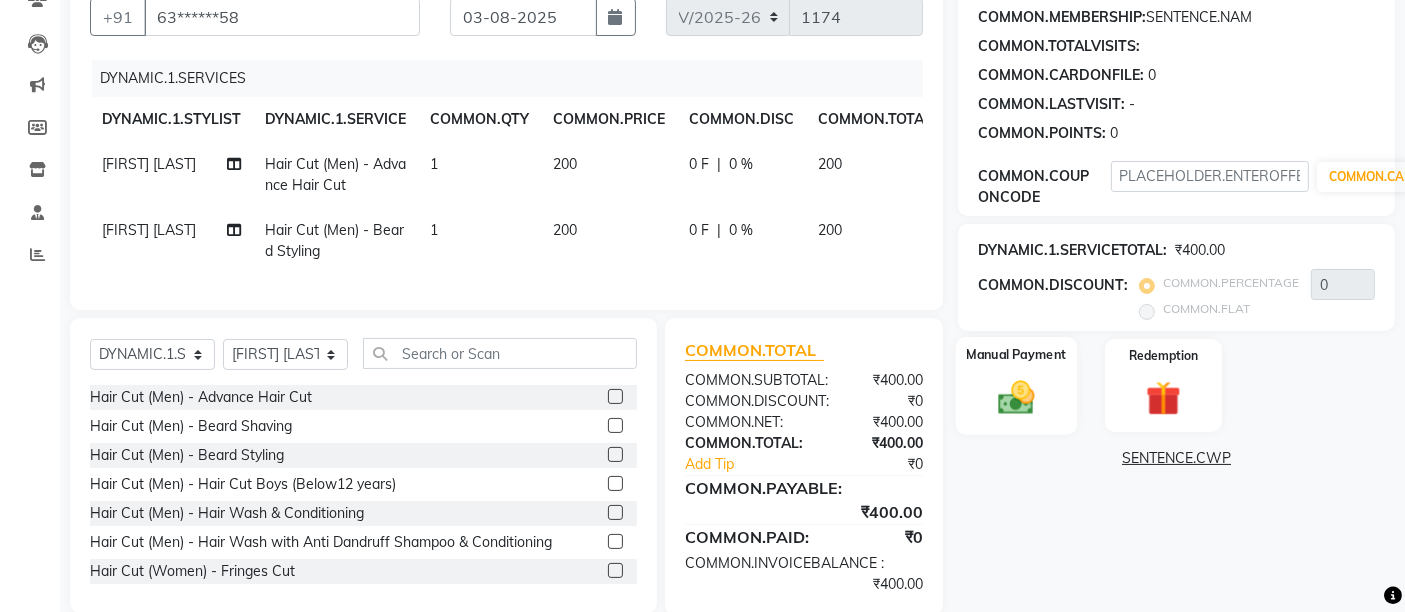 click on "Manual Payment" 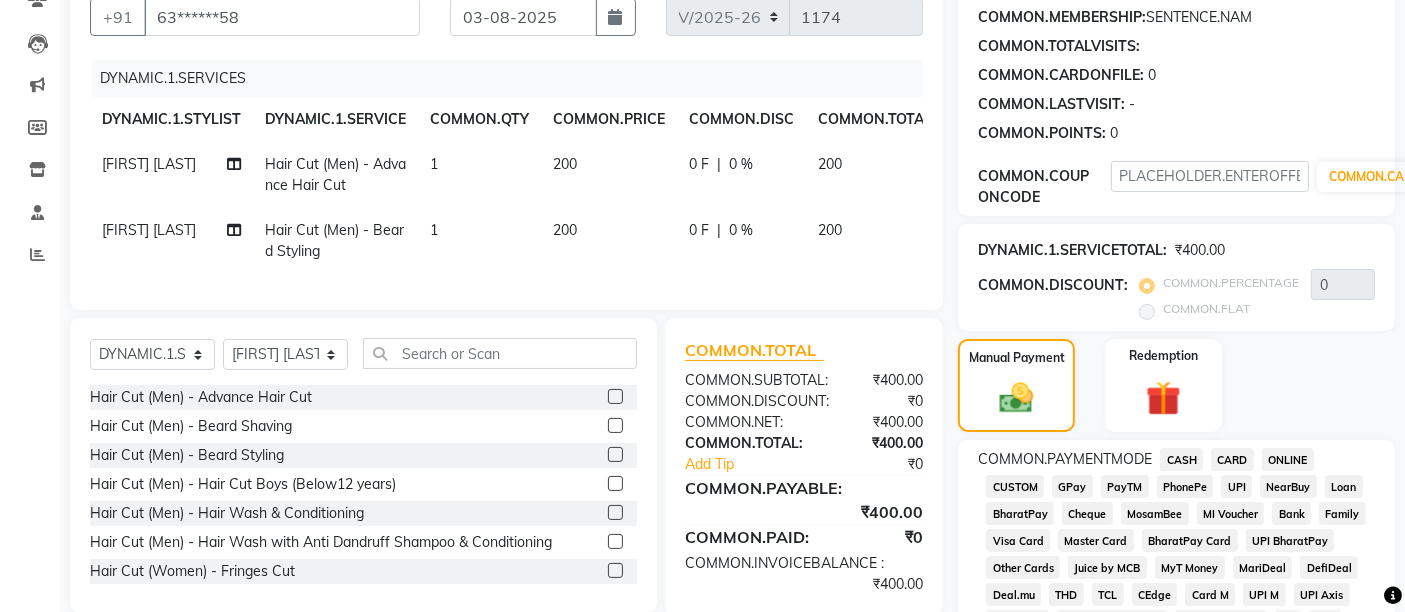 click on "UPI" 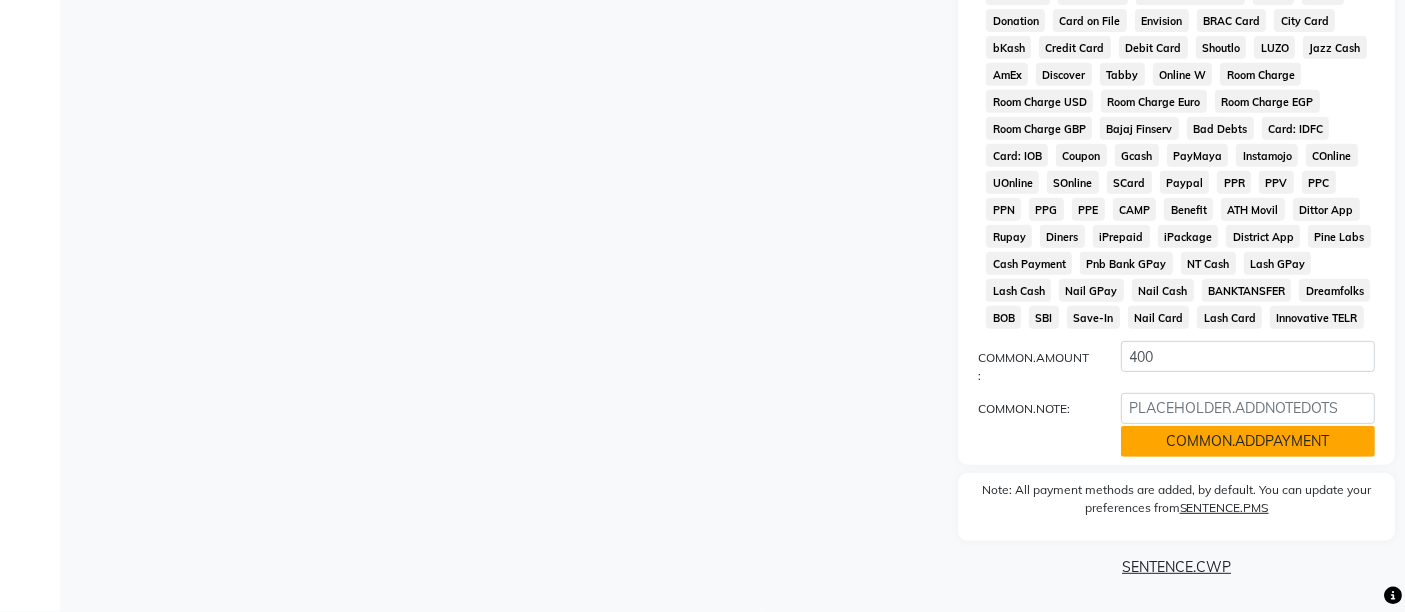 click on "COMMON.ADDPAYMENT" 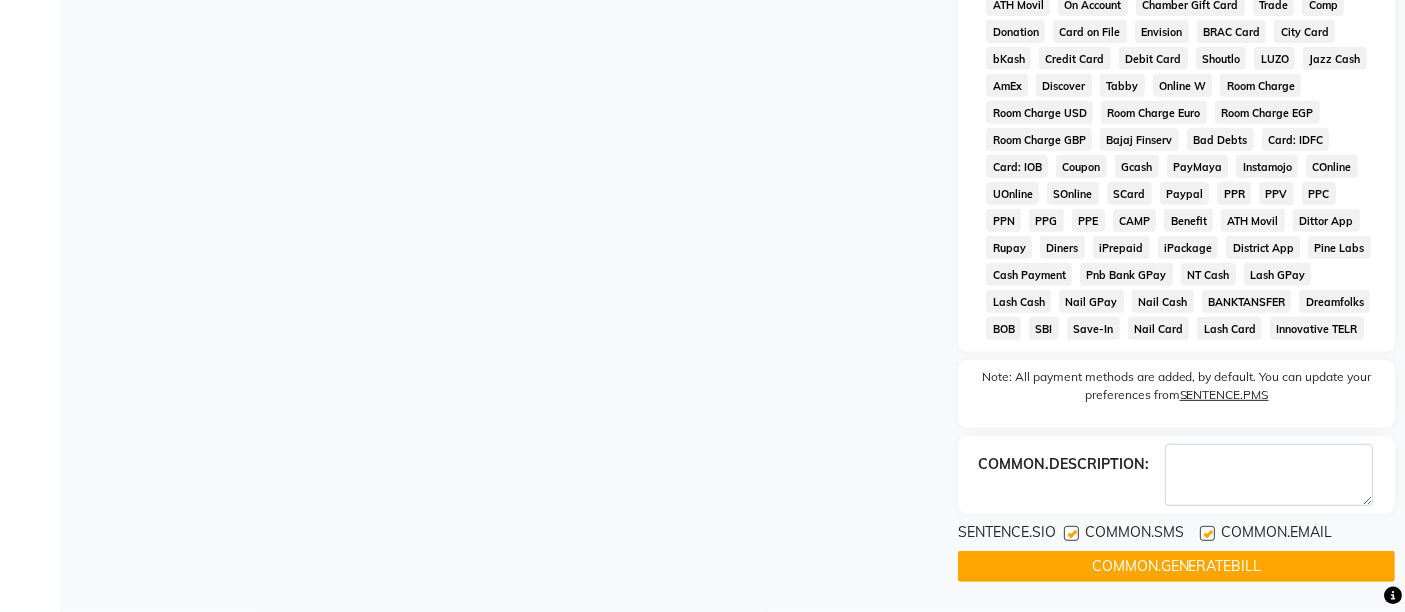 scroll, scrollTop: 890, scrollLeft: 0, axis: vertical 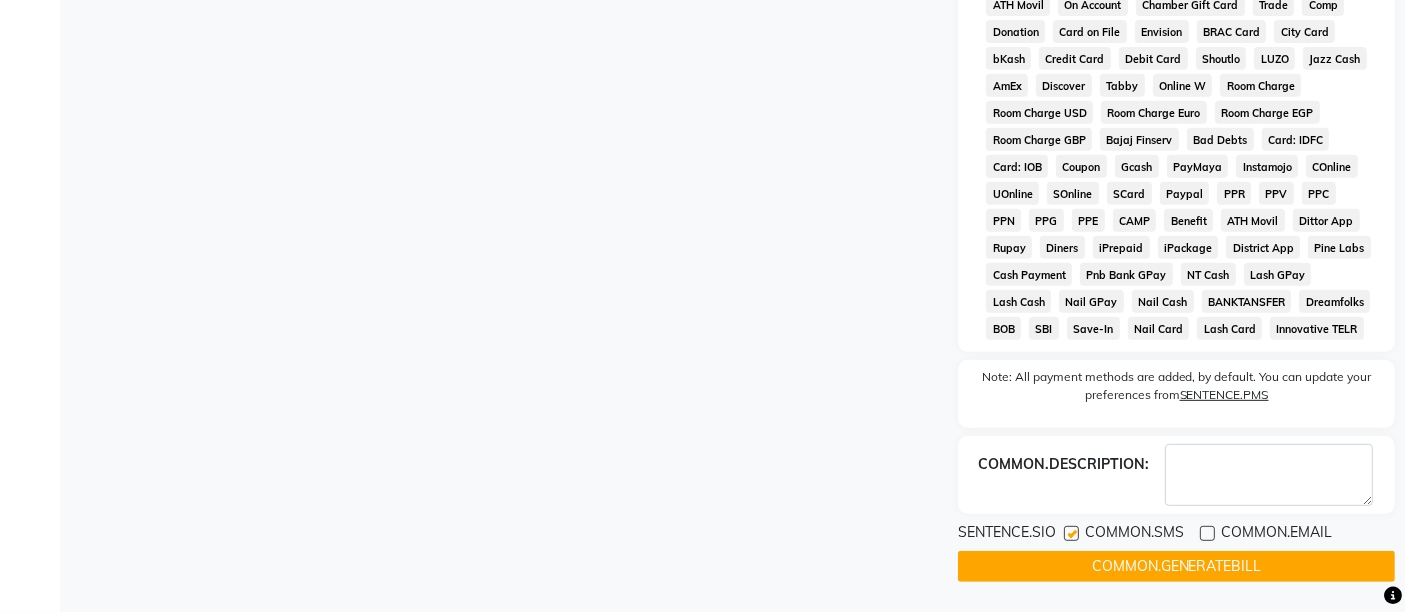 drag, startPoint x: 1070, startPoint y: 535, endPoint x: 1066, endPoint y: 555, distance: 20.396078 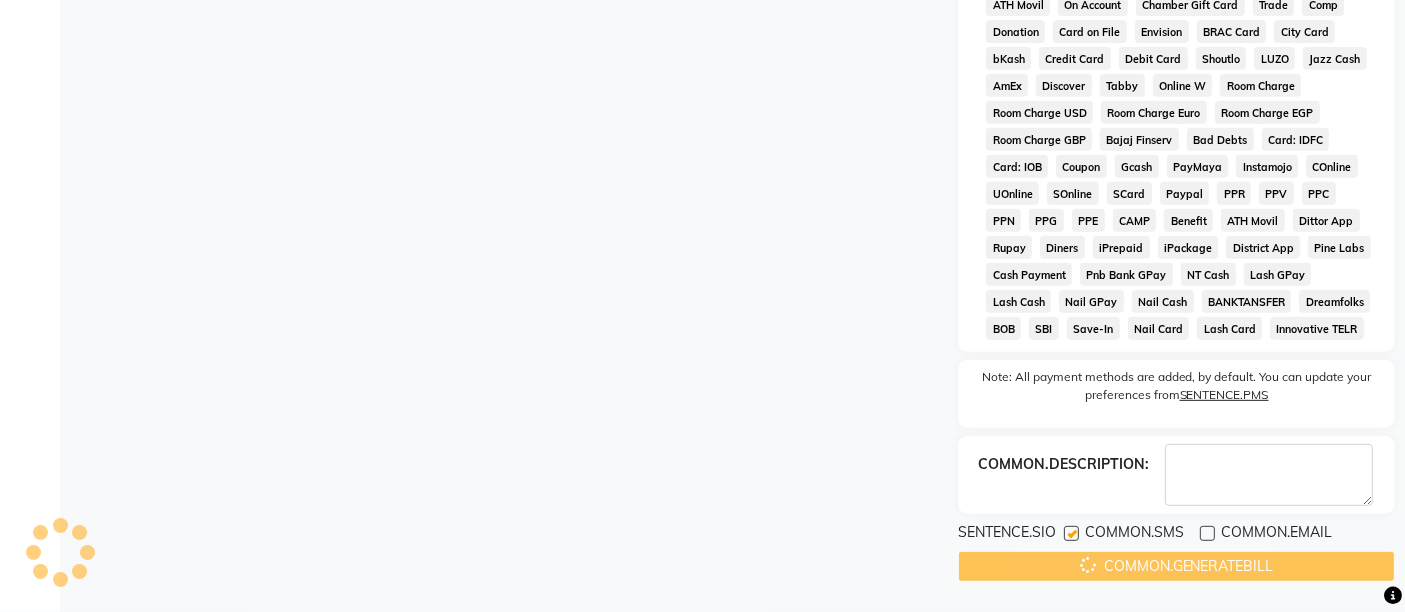 click 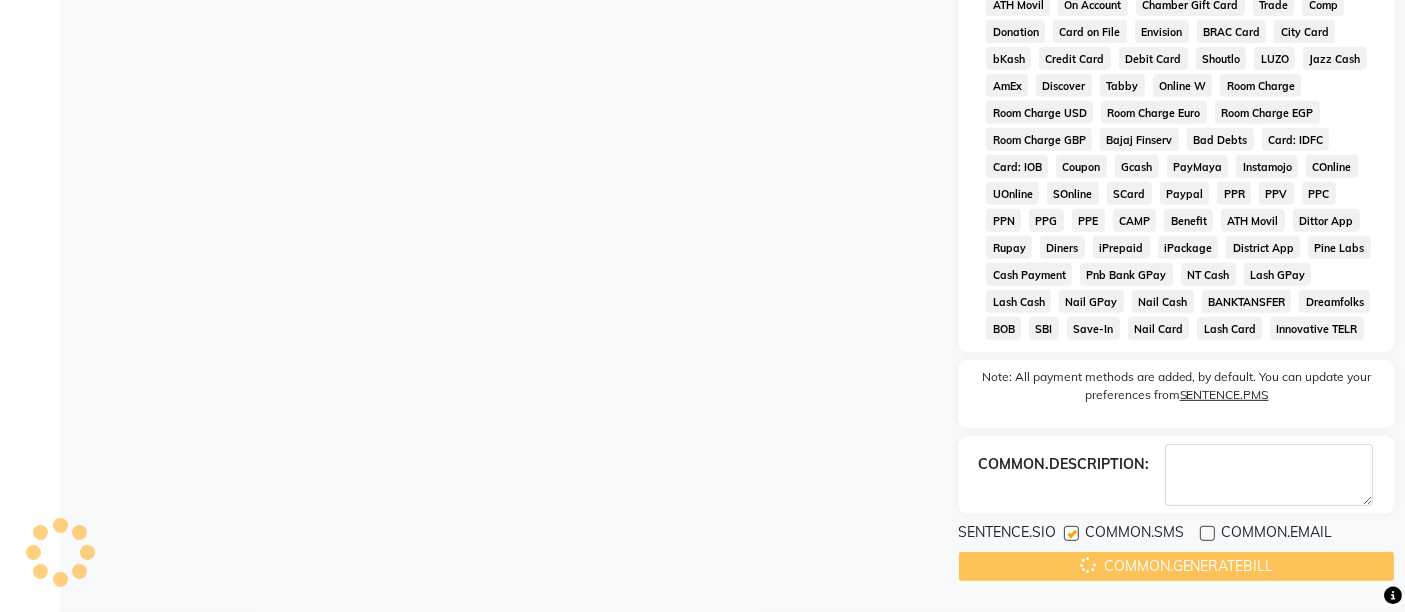 click at bounding box center (1070, 534) 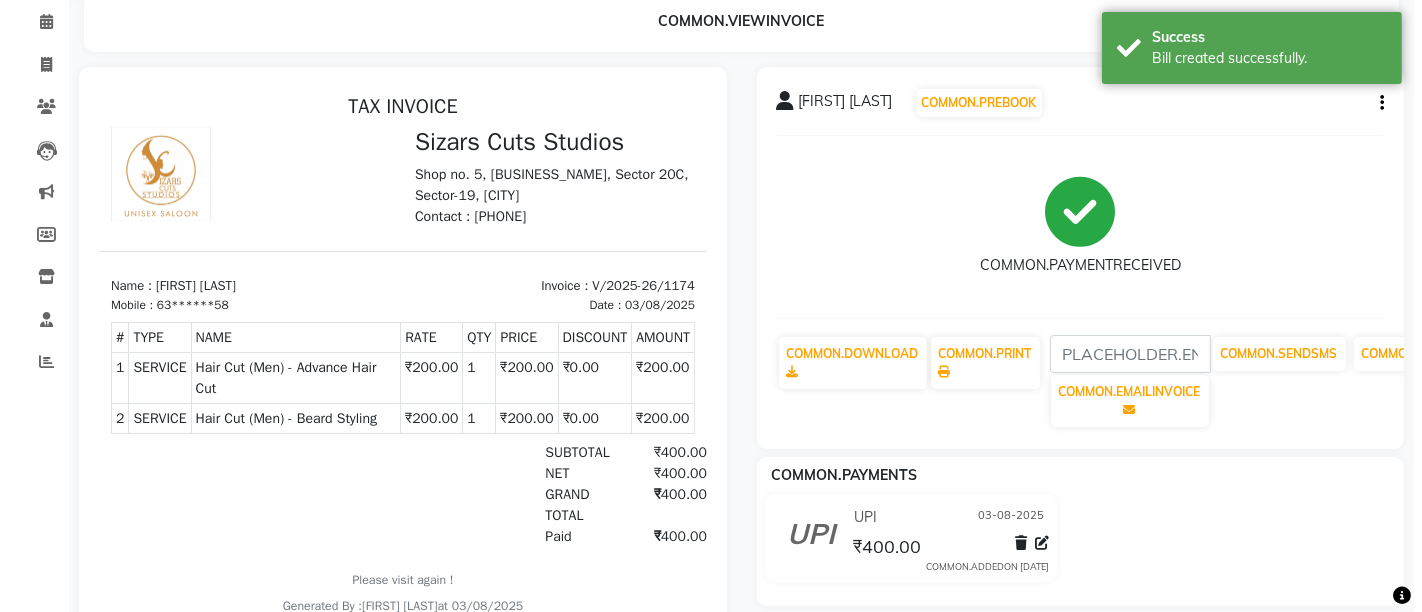 scroll, scrollTop: 0, scrollLeft: 0, axis: both 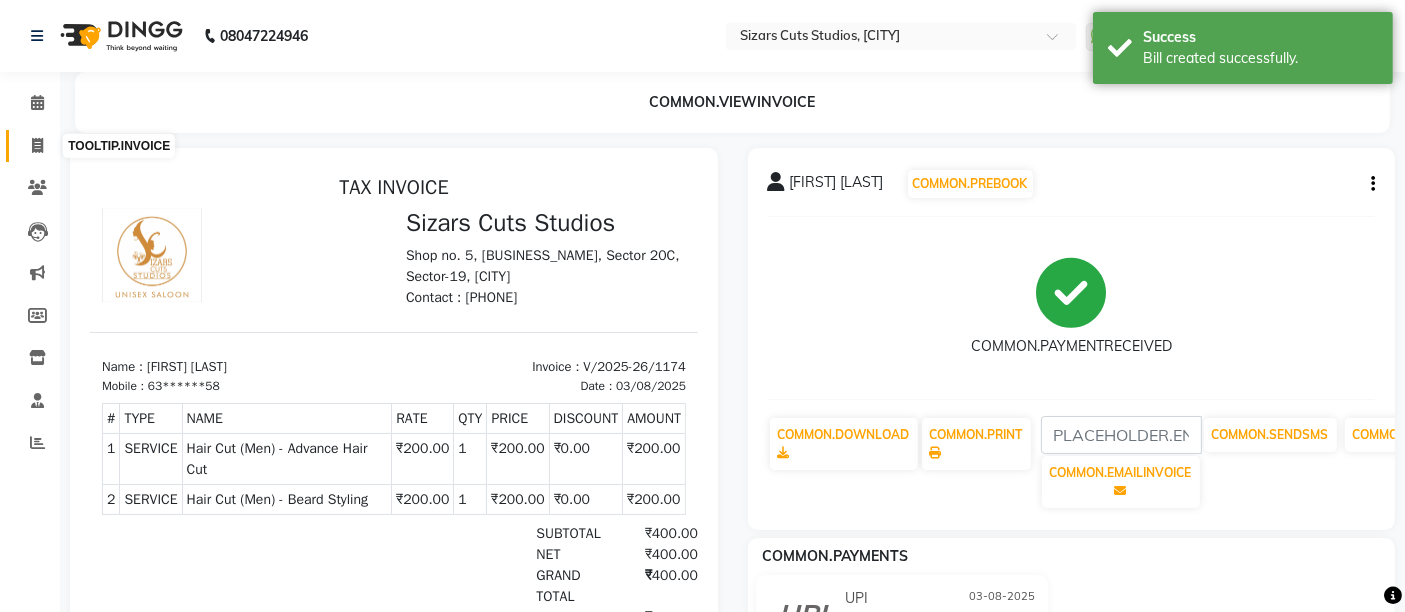 click 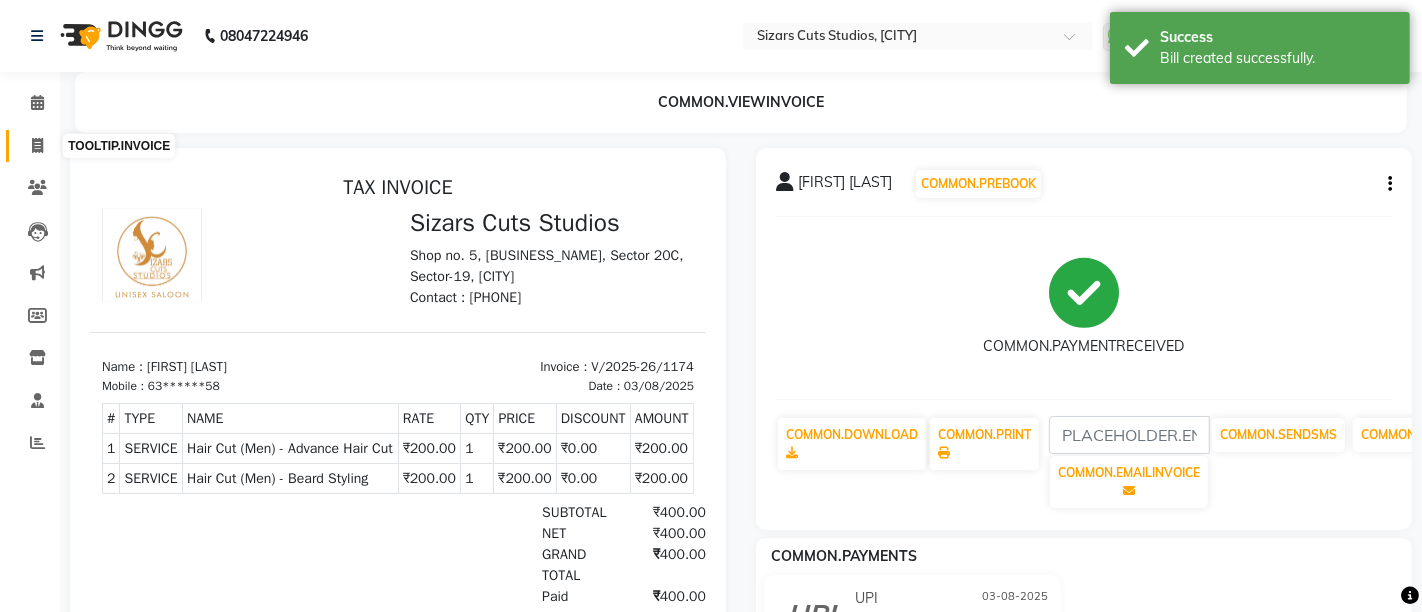 select on "service" 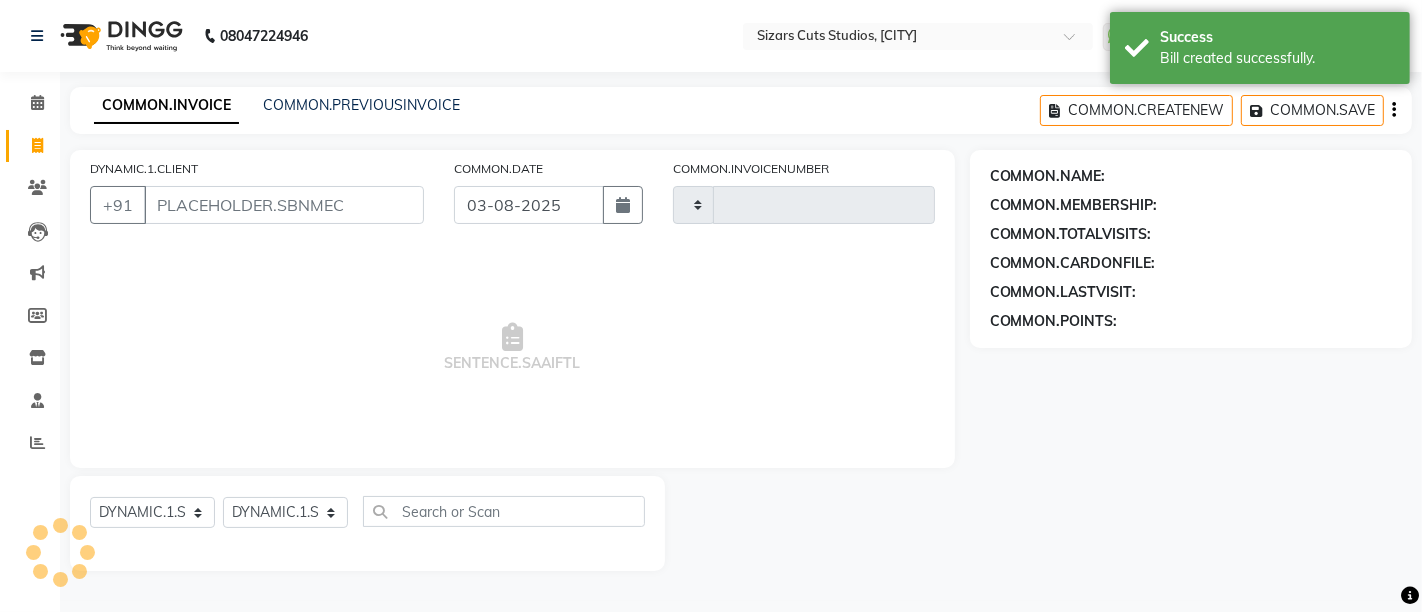 type on "1175" 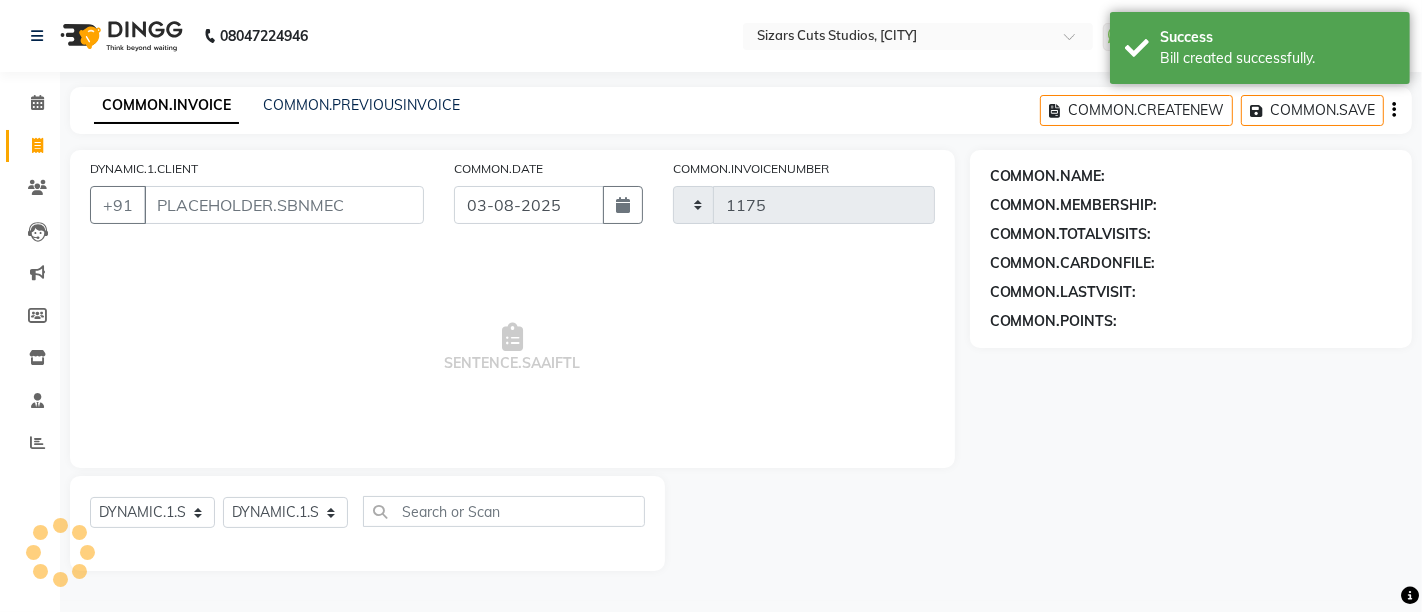 select on "5579" 